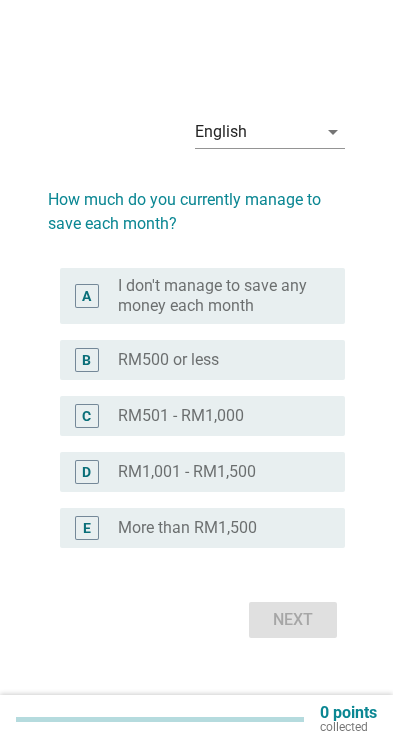 scroll, scrollTop: 0, scrollLeft: 0, axis: both 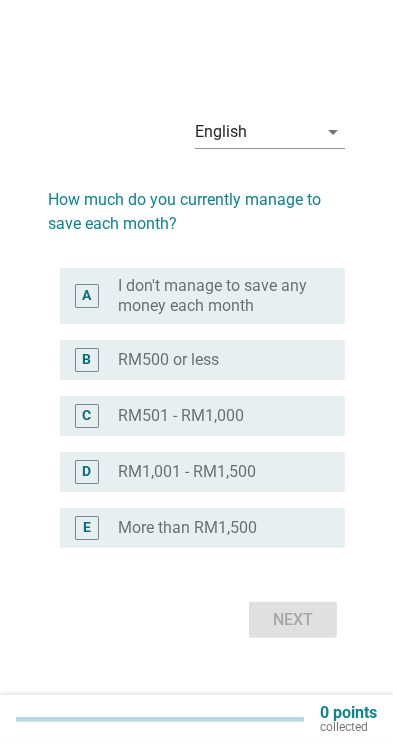 click on "B" at bounding box center [86, 360] 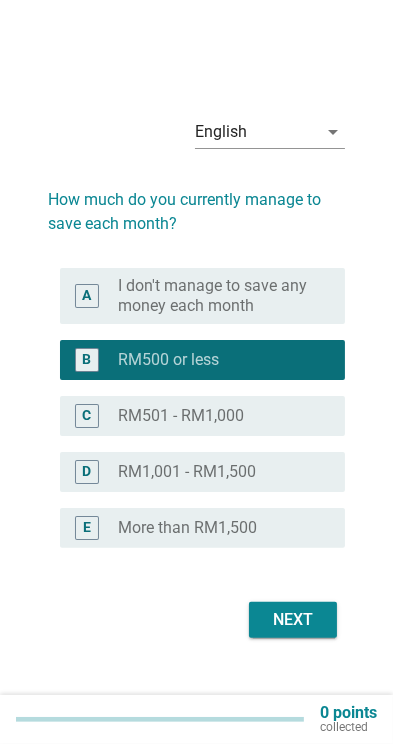 click on "Next" at bounding box center [293, 620] 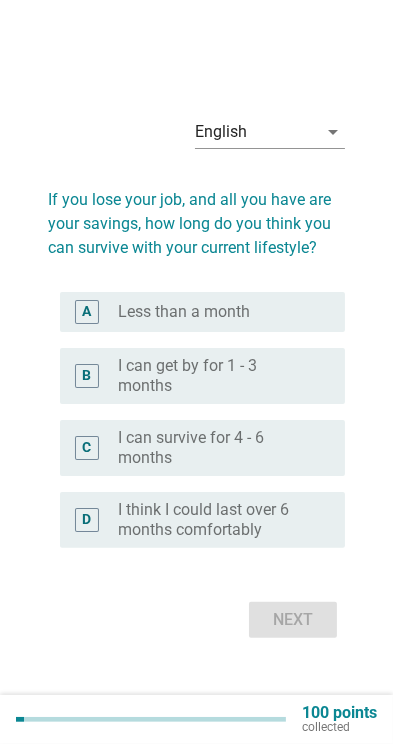 click on "B" at bounding box center (86, 376) 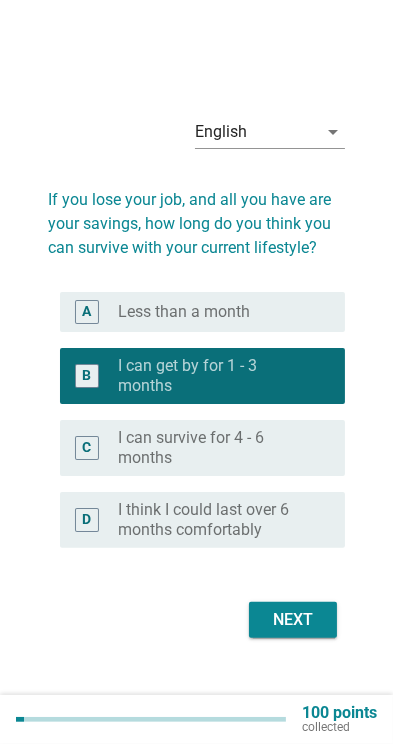 click on "Next" at bounding box center [293, 620] 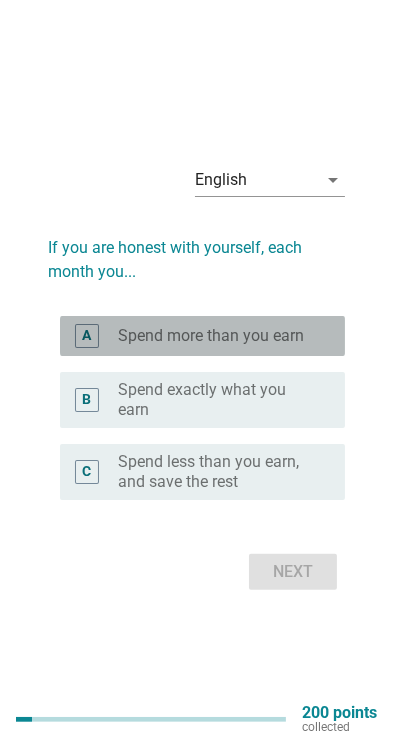 click on "A     radio_button_unchecked Spend more than you earn" at bounding box center (202, 336) 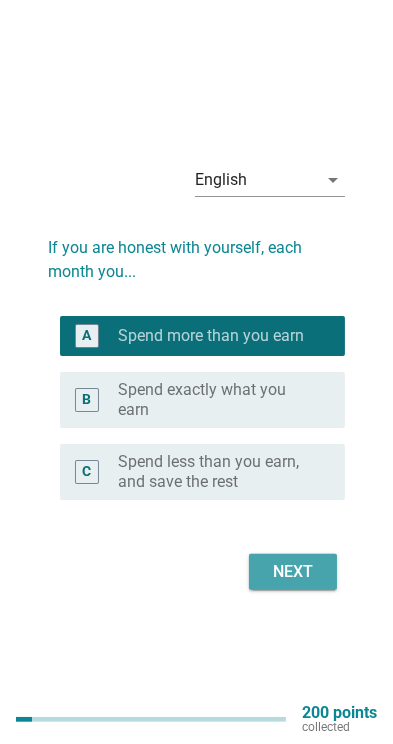 click on "Next" at bounding box center [293, 572] 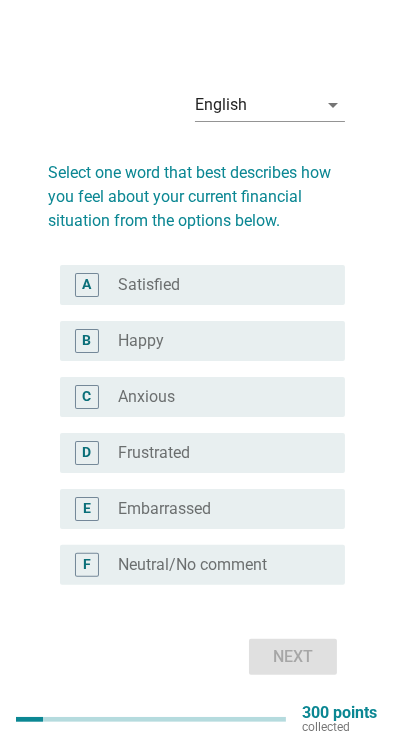 click on "A     radio_button_unchecked Satisfied" at bounding box center (202, 285) 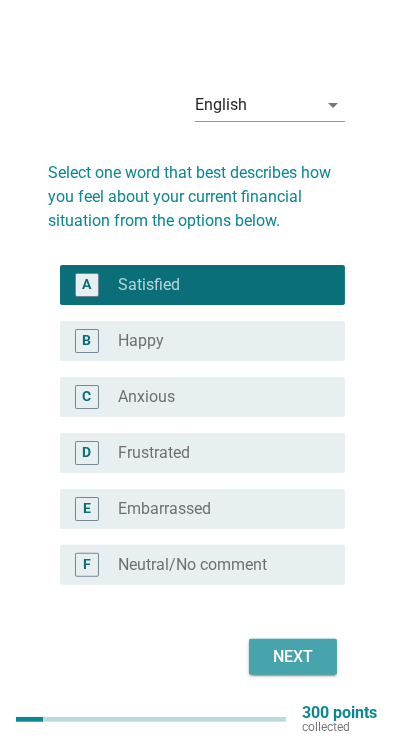 click on "Next" at bounding box center (293, 657) 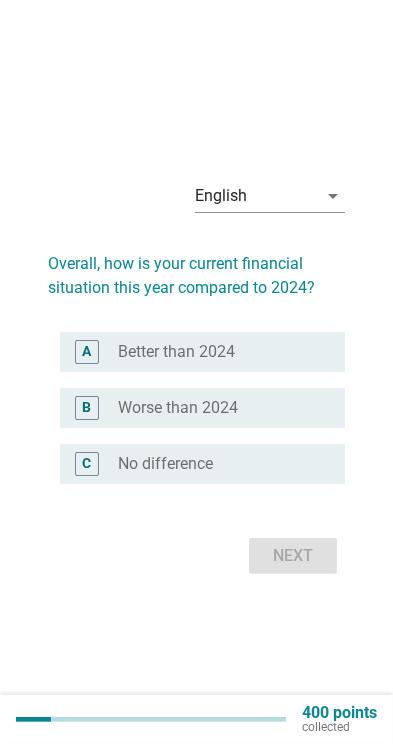 click on "A     radio_button_unchecked Better than 2024" at bounding box center (202, 352) 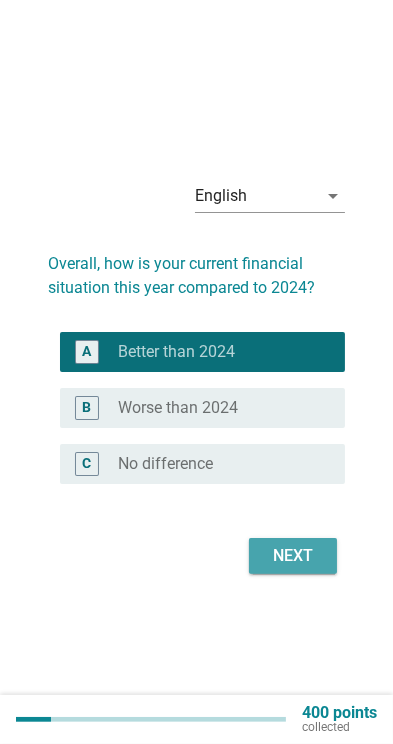 click on "Next" at bounding box center [293, 556] 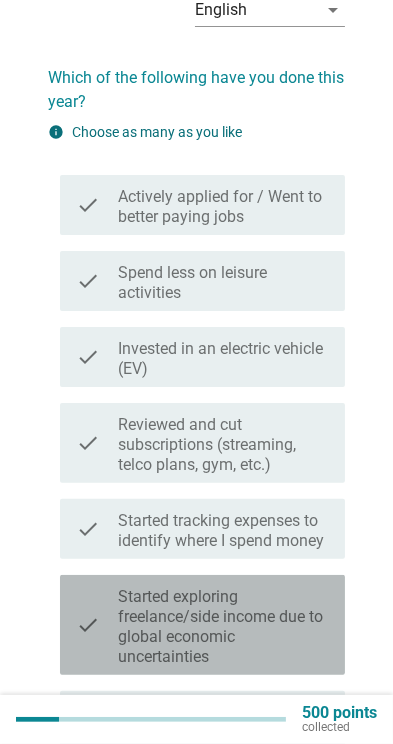 scroll, scrollTop: 81, scrollLeft: 0, axis: vertical 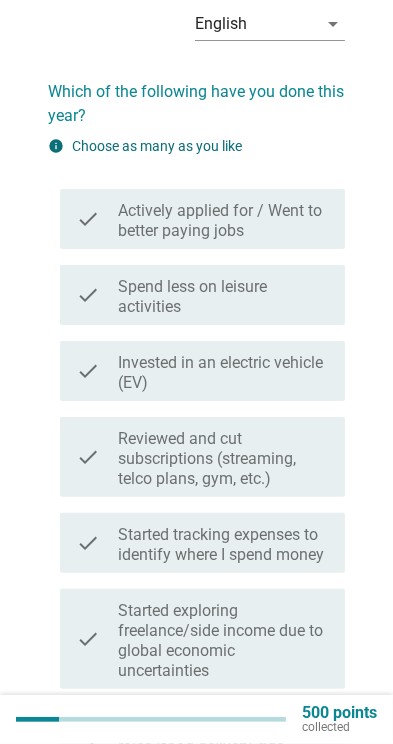 click on "check" at bounding box center [88, 219] 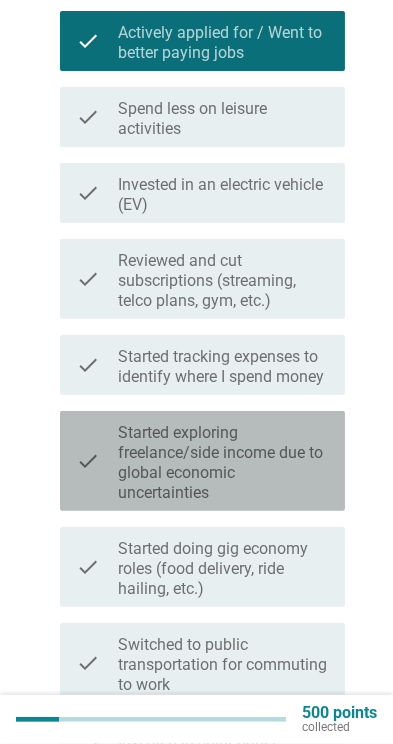 scroll, scrollTop: 542, scrollLeft: 0, axis: vertical 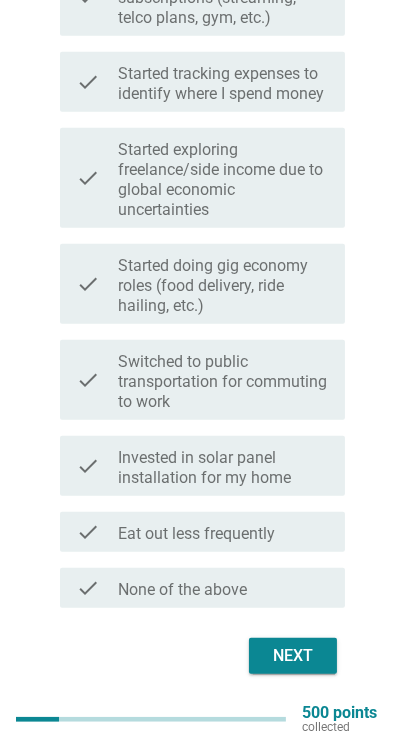 click on "Next" at bounding box center (293, 656) 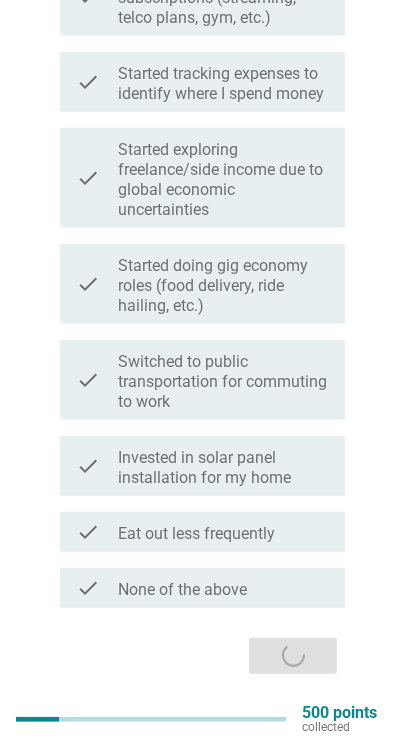 scroll, scrollTop: 0, scrollLeft: 0, axis: both 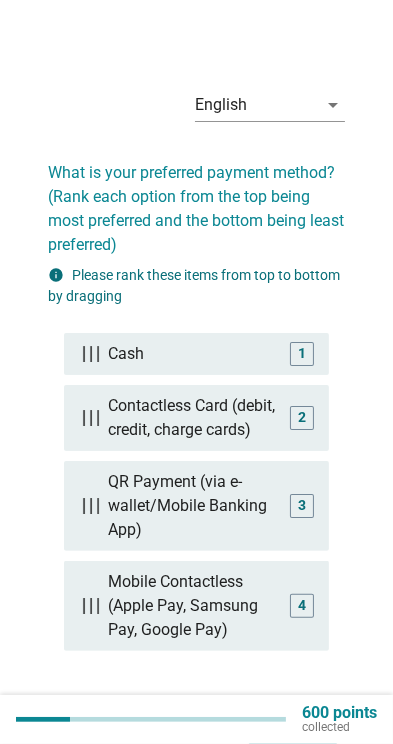 click on "Next" at bounding box center (293, 727) 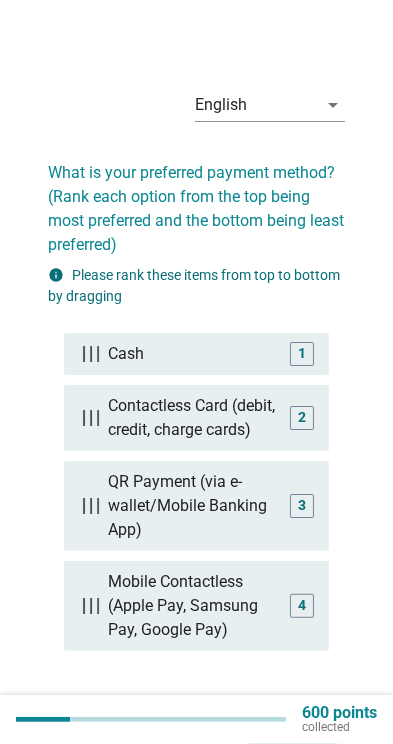 click on "Next" at bounding box center (293, 727) 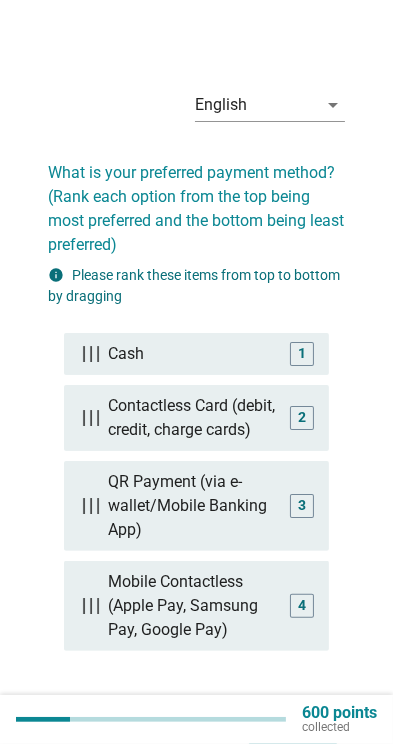 click on "Next" at bounding box center (293, 727) 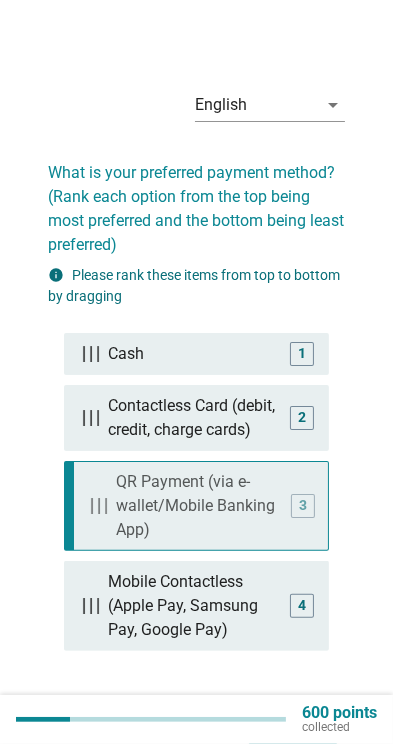 type 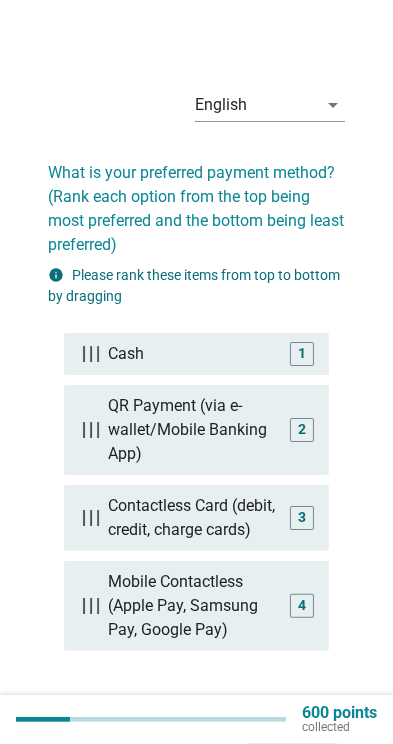 click on "Next" at bounding box center [293, 727] 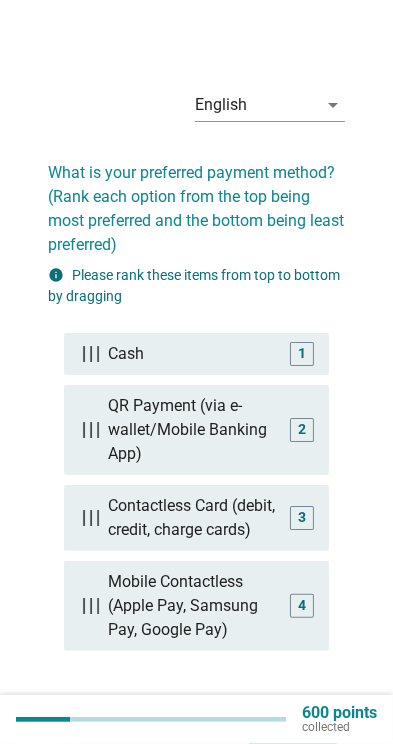 click on "Next" at bounding box center [293, 727] 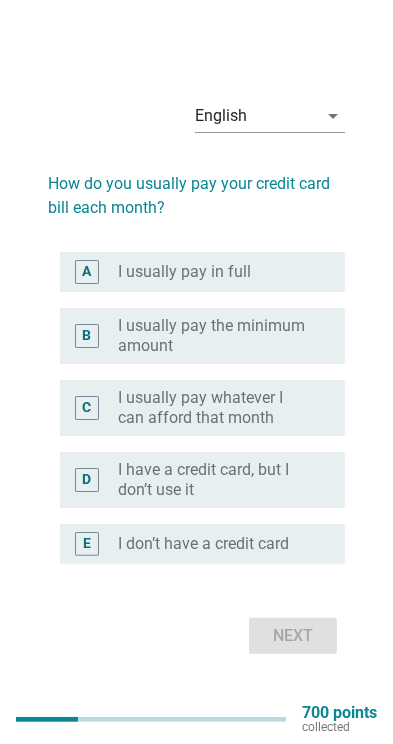 click on "I usually pay whatever I can afford that month" at bounding box center (215, 408) 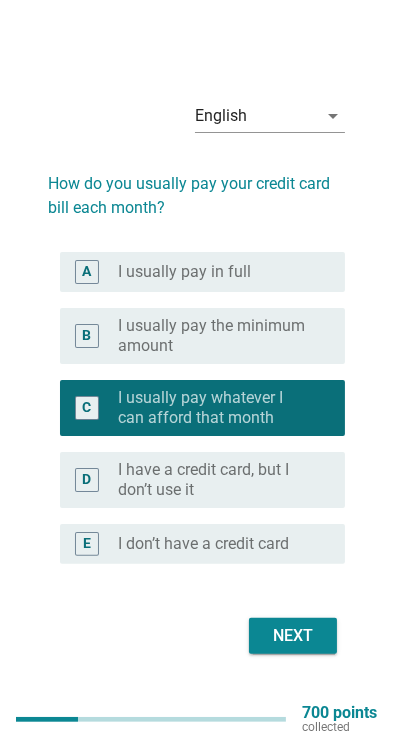 click on "Next" at bounding box center [293, 636] 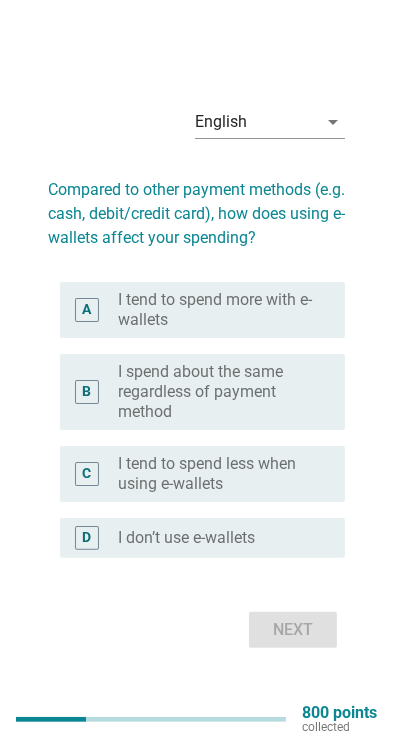 click on "Next" at bounding box center (196, 630) 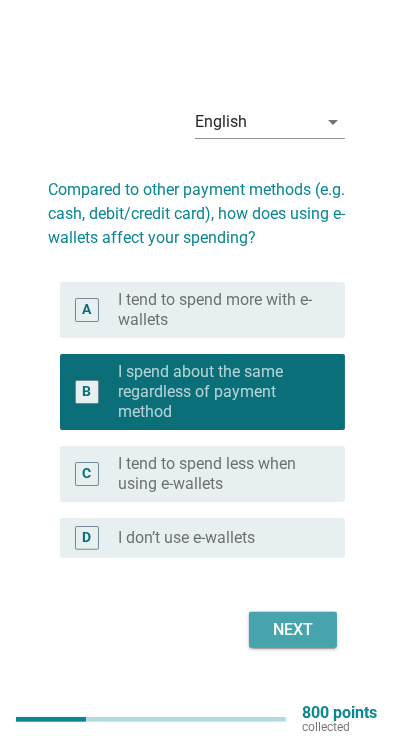 click on "Next" at bounding box center (293, 630) 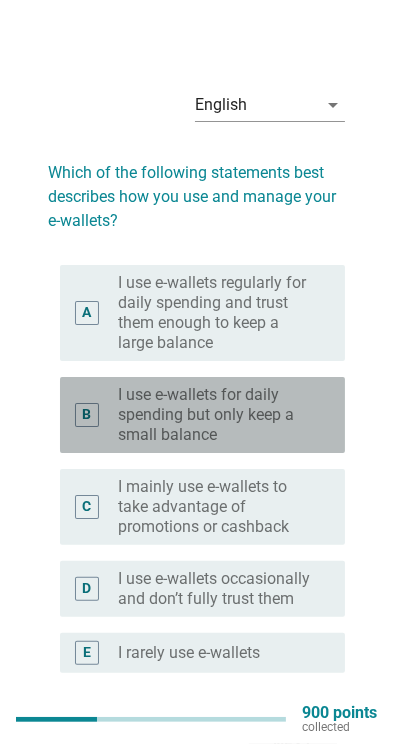 click on "I use e-wallets for daily spending but only keep a small balance" at bounding box center (215, 415) 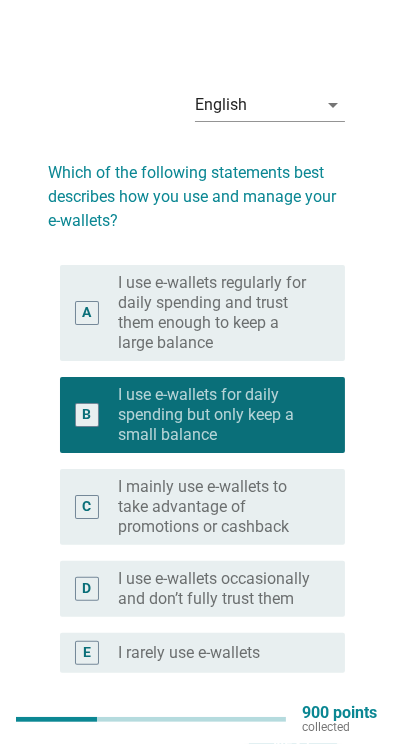 click on "Next" at bounding box center (293, 745) 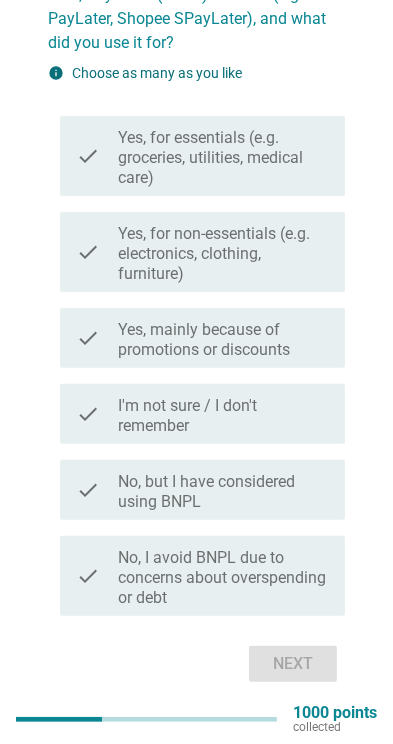 scroll, scrollTop: 210, scrollLeft: 0, axis: vertical 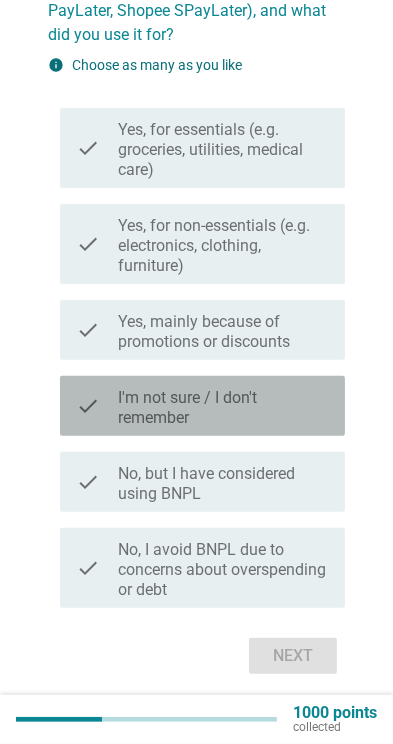 click on "I'm not sure / I don't remember" at bounding box center [223, 408] 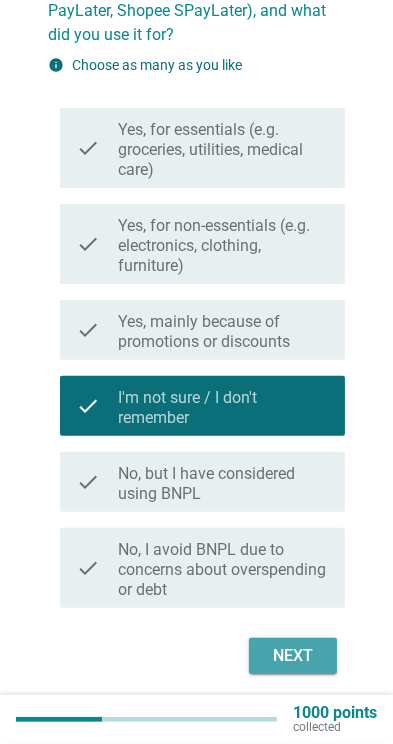 click on "Next" at bounding box center [293, 656] 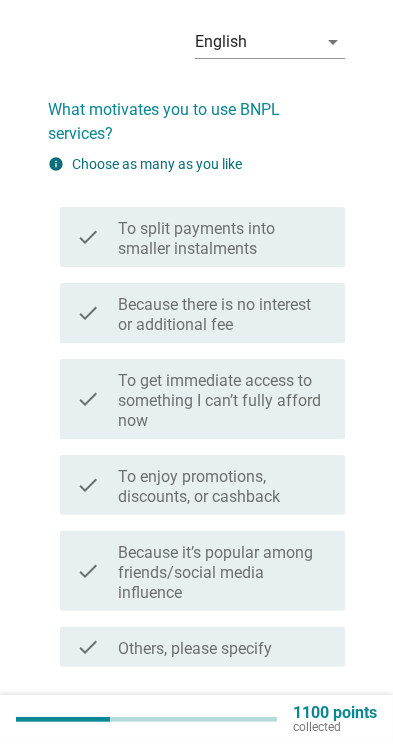 scroll, scrollTop: 122, scrollLeft: 0, axis: vertical 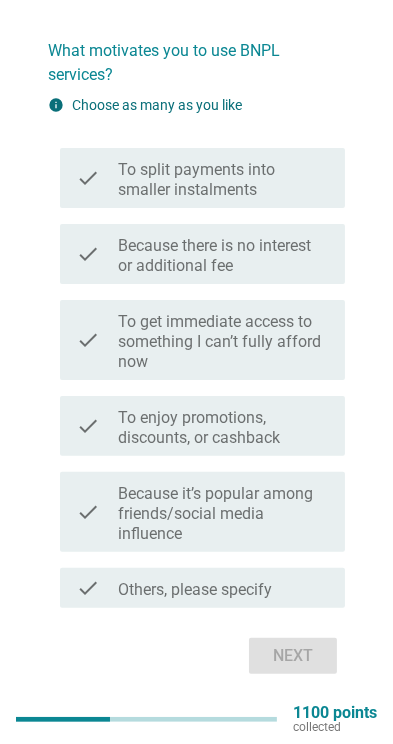 click on "Next" at bounding box center (196, 656) 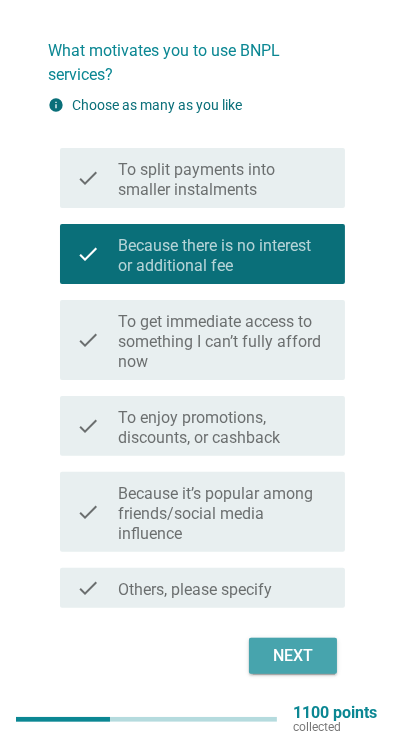 click on "Next" at bounding box center [293, 656] 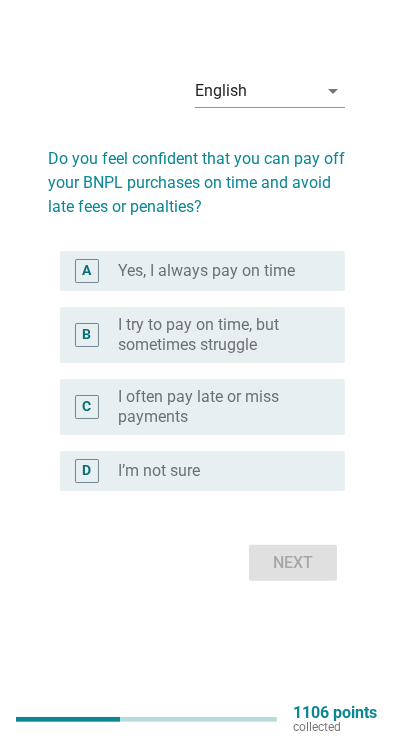 scroll, scrollTop: 0, scrollLeft: 0, axis: both 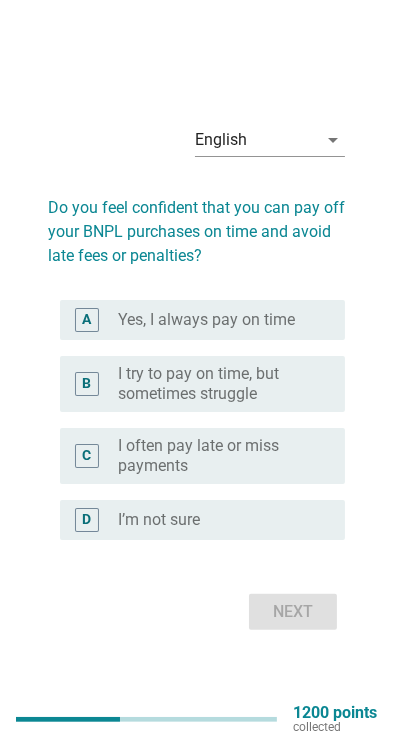 click on "Yes, I always pay on time" at bounding box center [206, 320] 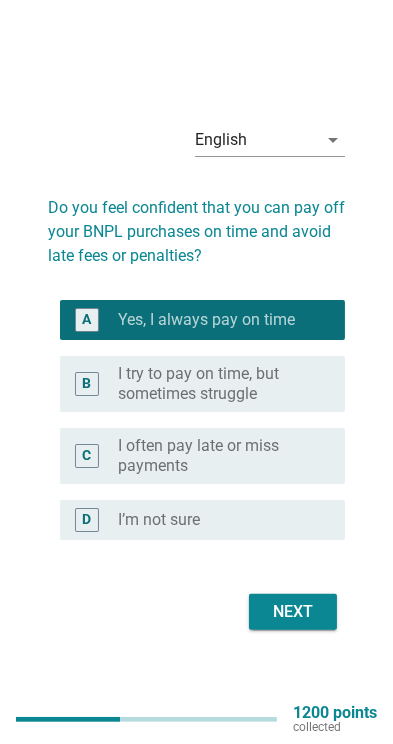 click on "Next" at bounding box center (293, 612) 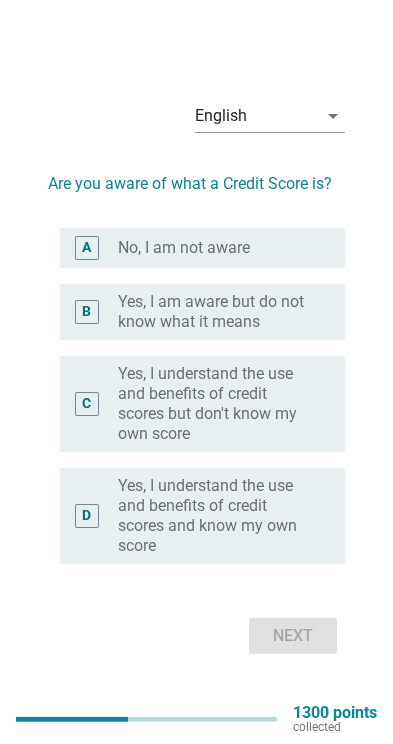 click on "Yes, I am aware but do not know what it means" at bounding box center [215, 312] 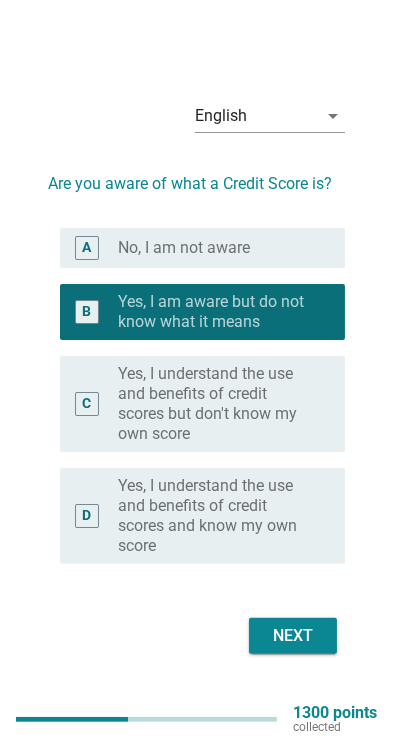 click on "Next" at bounding box center [293, 636] 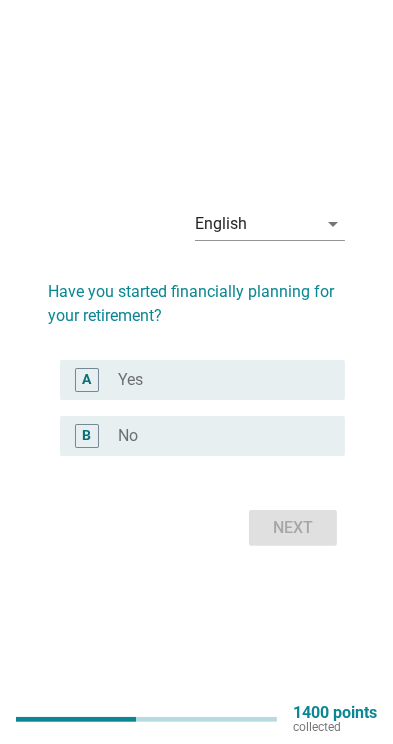 click on "B     radio_button_unchecked No" at bounding box center (202, 436) 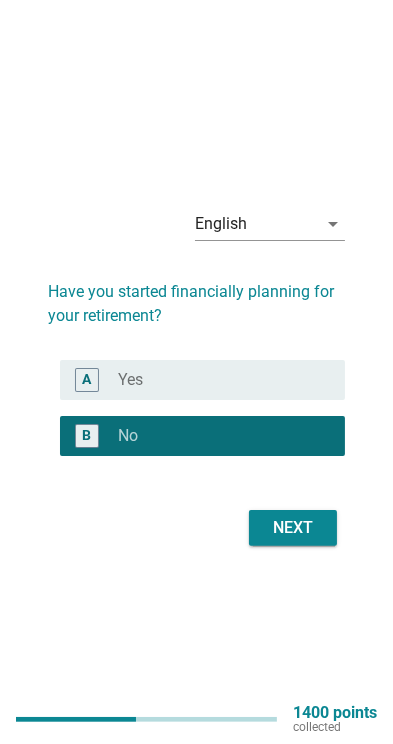 click on "Next" at bounding box center [293, 528] 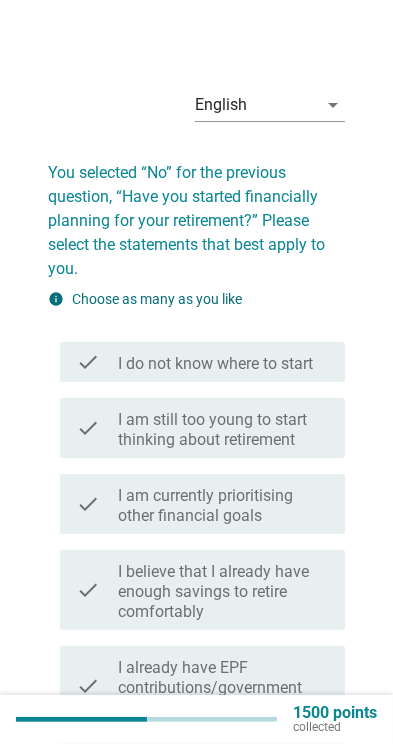 click on "I am still too young to start thinking about retirement" at bounding box center (223, 430) 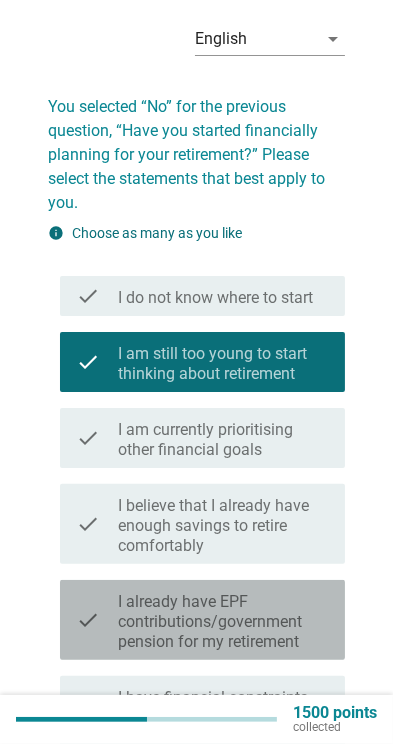 scroll, scrollTop: 270, scrollLeft: 0, axis: vertical 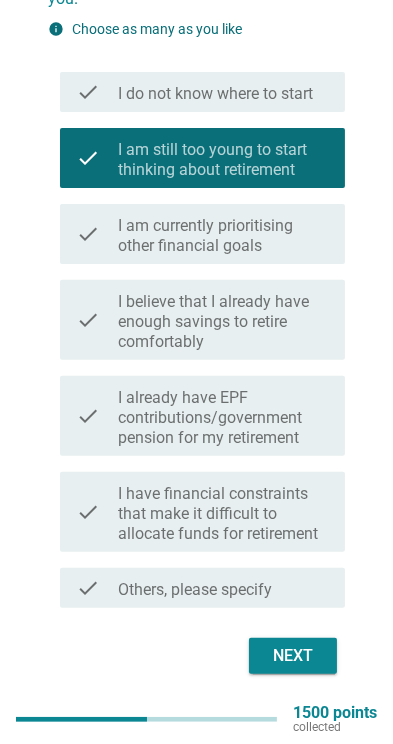 click on "Next" at bounding box center [293, 656] 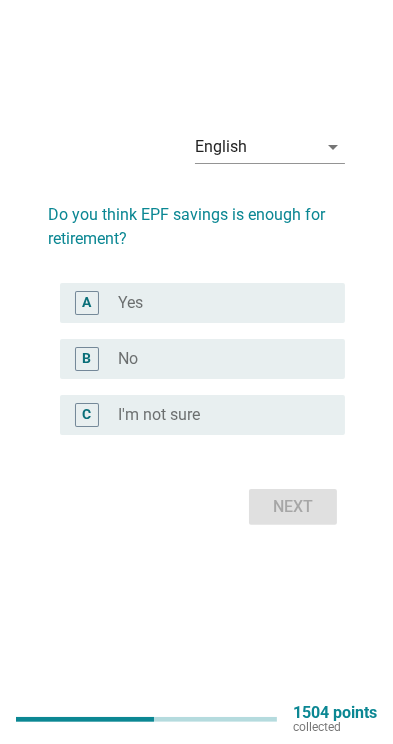 scroll, scrollTop: 0, scrollLeft: 0, axis: both 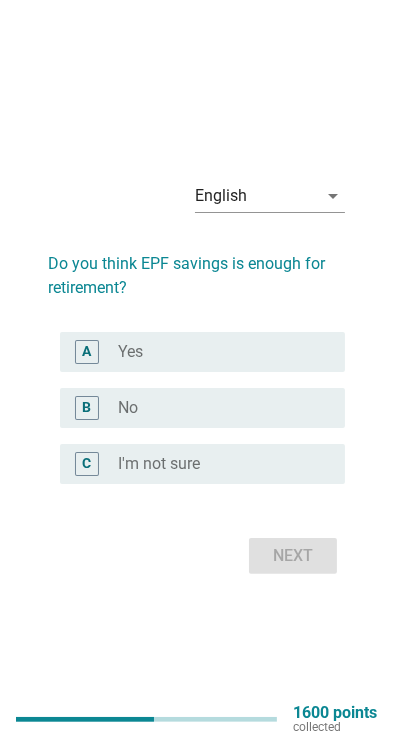 click on "A     radio_button_unchecked Yes" at bounding box center [202, 352] 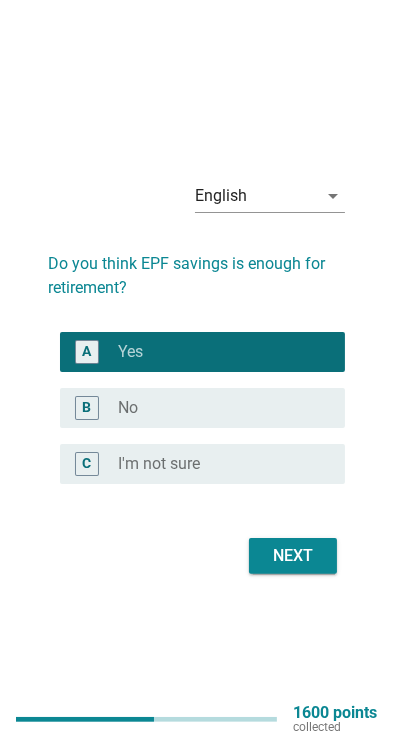click on "Next" at bounding box center (293, 556) 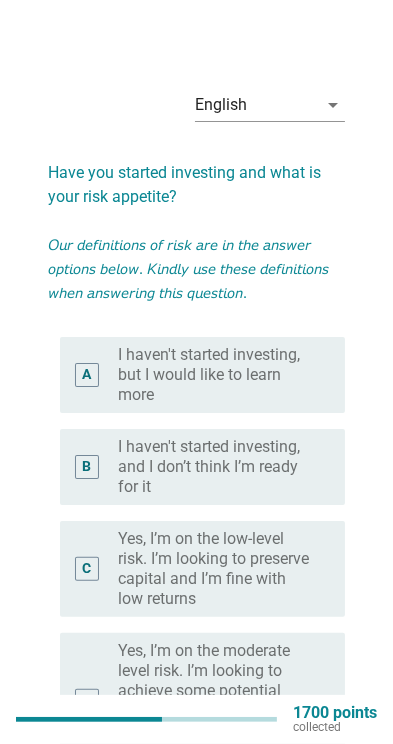 click on "I haven't started investing, and I don’t think I’m ready for it" at bounding box center (215, 467) 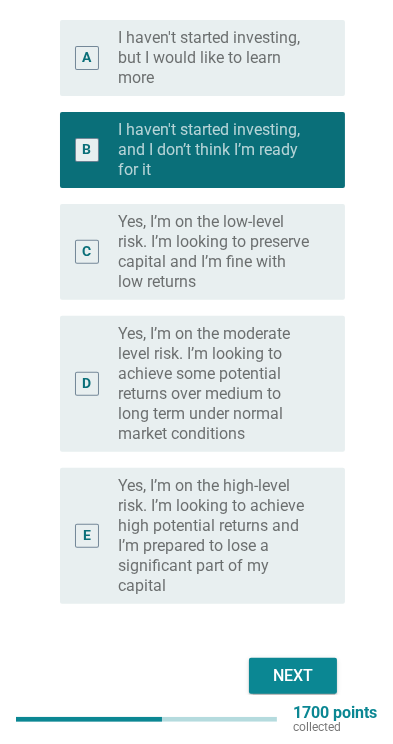 scroll, scrollTop: 338, scrollLeft: 0, axis: vertical 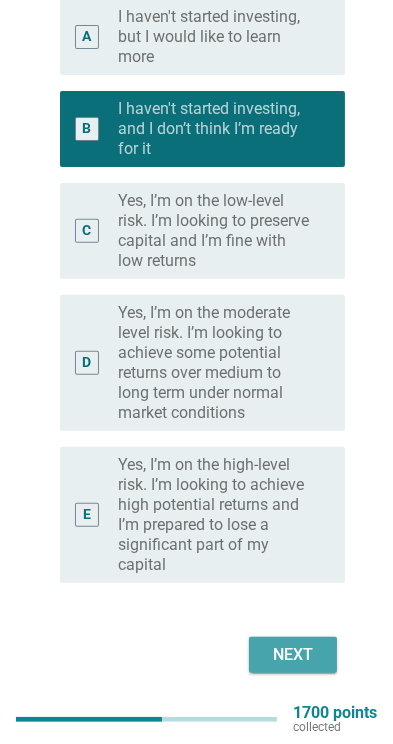 click on "Next" at bounding box center [293, 655] 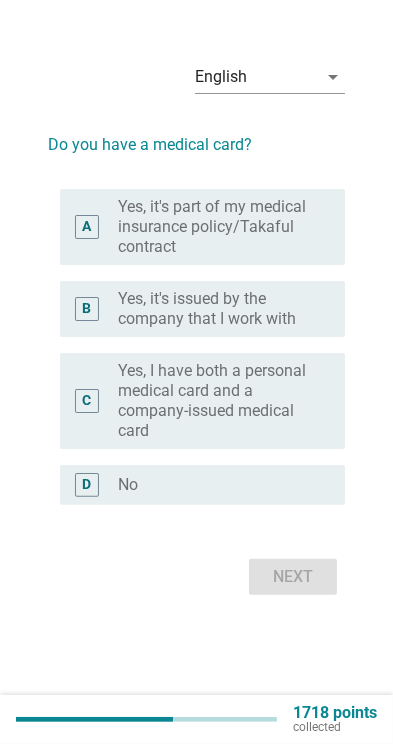 scroll, scrollTop: 0, scrollLeft: 0, axis: both 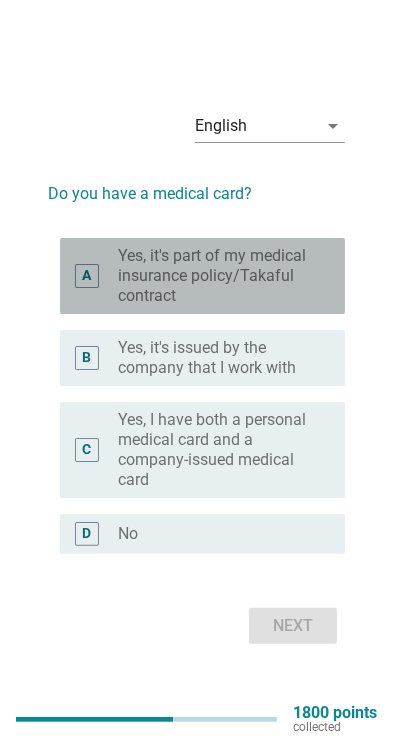 click on "Yes, it's part of my medical insurance policy/Takaful contract" at bounding box center (215, 276) 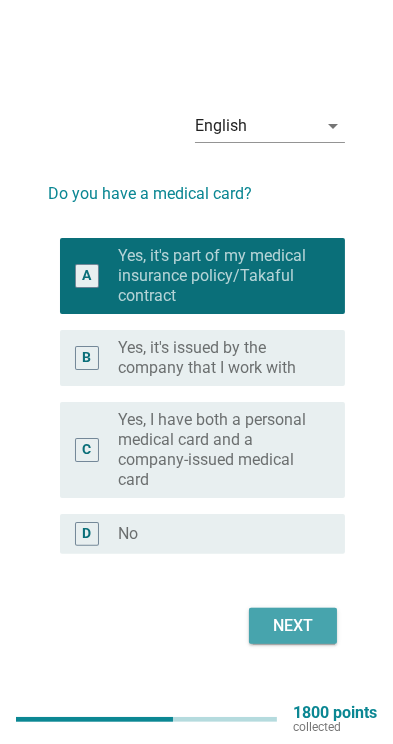click on "Next" at bounding box center [293, 626] 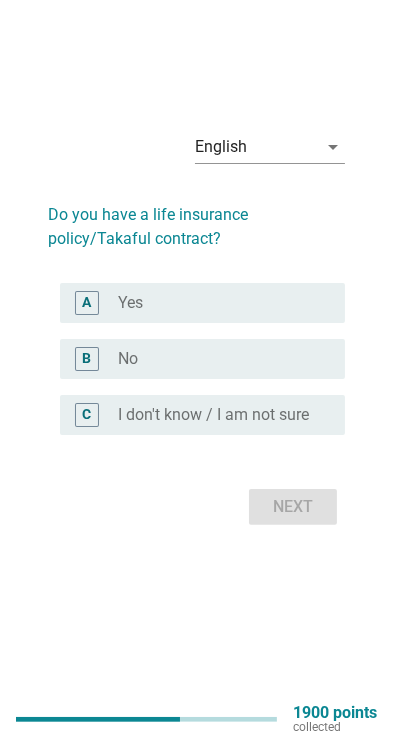 scroll, scrollTop: 0, scrollLeft: 0, axis: both 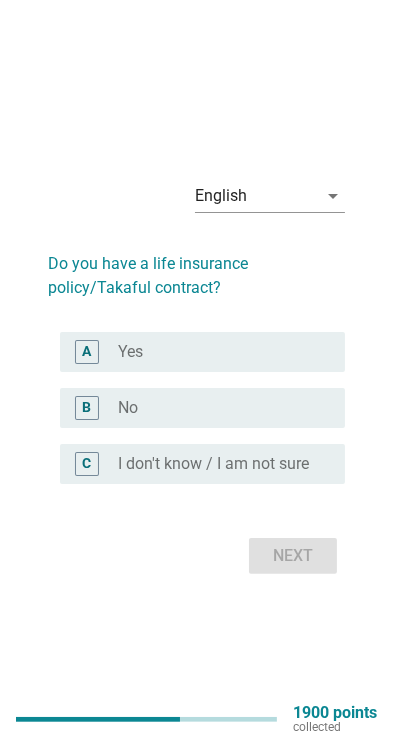 click on "A" at bounding box center [87, 352] 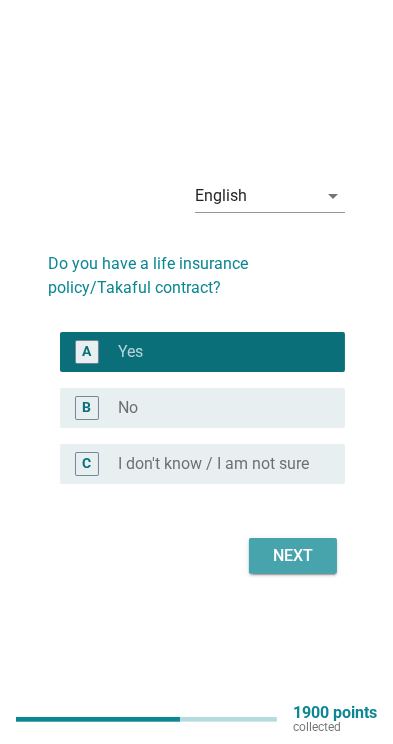 click on "Next" at bounding box center (293, 556) 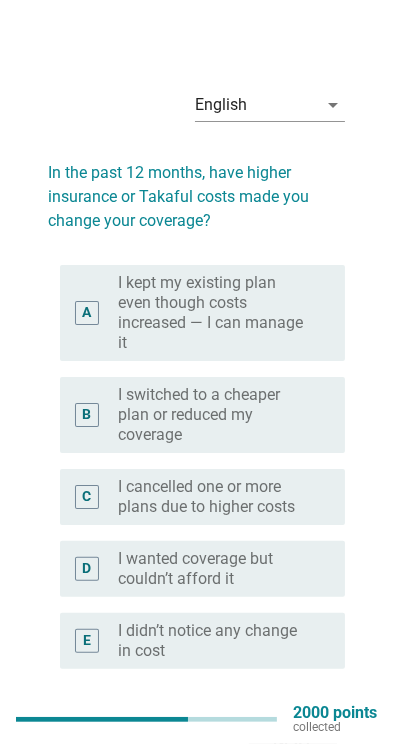 click on "A" at bounding box center (87, 313) 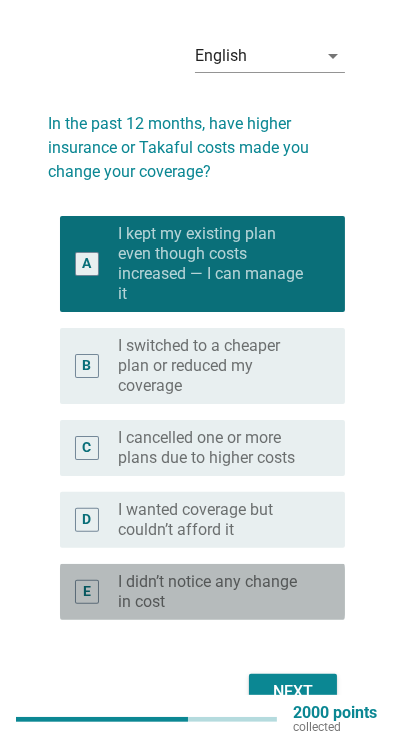 scroll, scrollTop: 86, scrollLeft: 0, axis: vertical 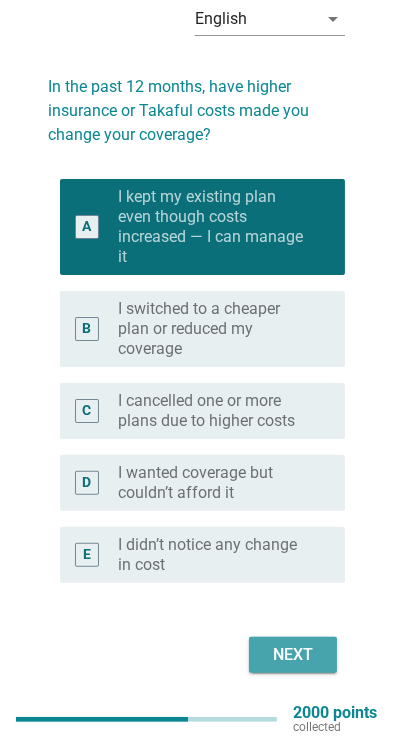 click on "Next" at bounding box center [293, 655] 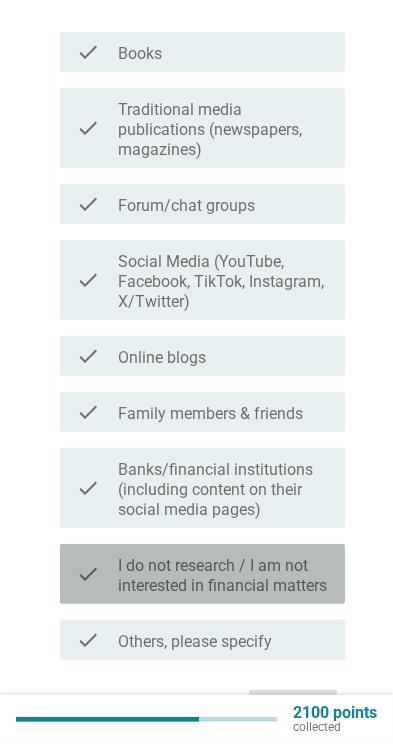 scroll, scrollTop: 310, scrollLeft: 0, axis: vertical 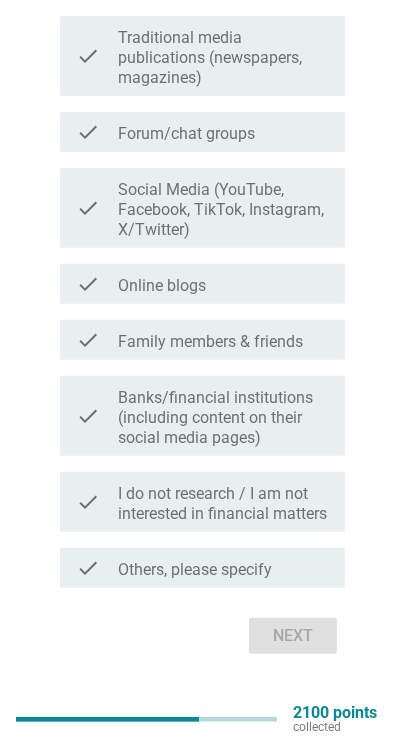 click on "check" at bounding box center [88, 208] 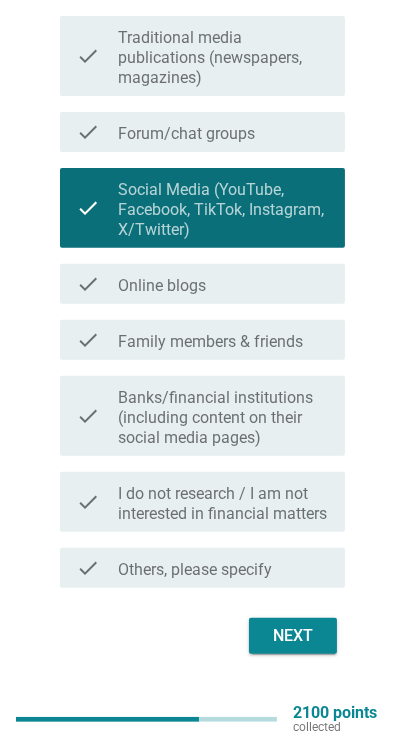 click on "Next" at bounding box center (293, 636) 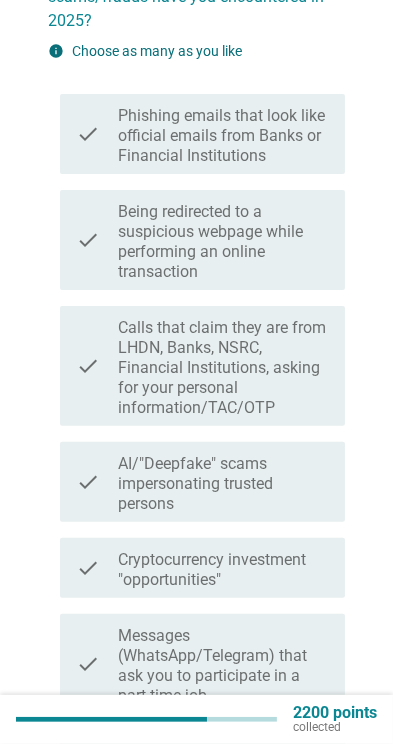 scroll, scrollTop: 211, scrollLeft: 0, axis: vertical 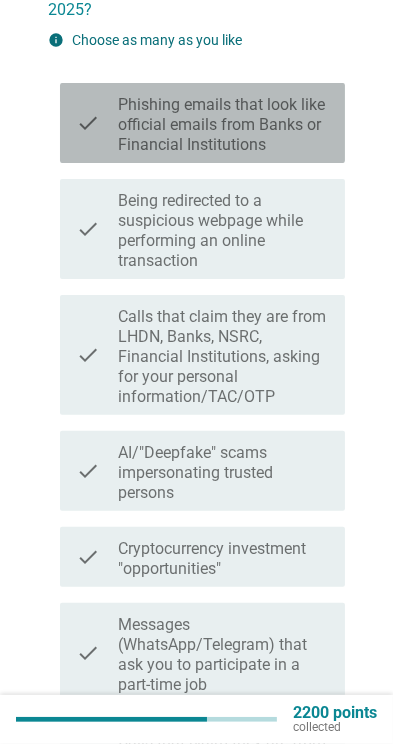 click on "check" at bounding box center [88, 123] 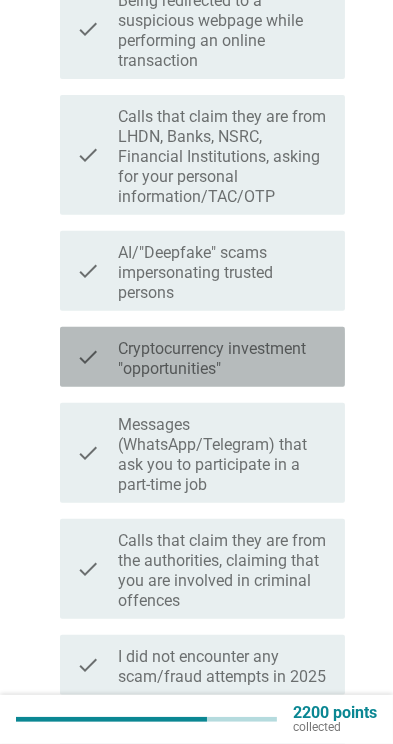 scroll, scrollTop: 554, scrollLeft: 0, axis: vertical 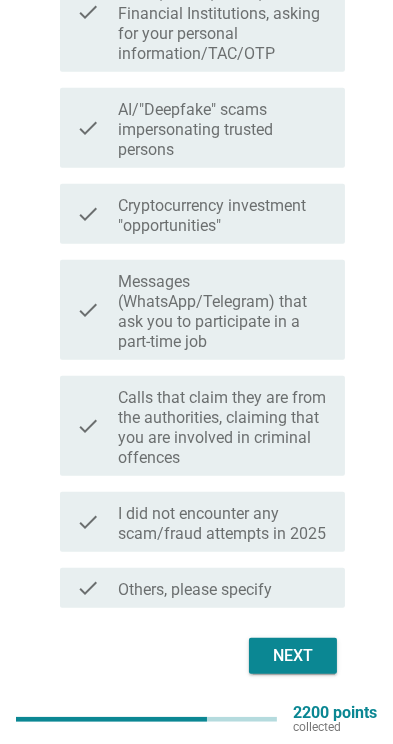 click on "Next" at bounding box center [293, 656] 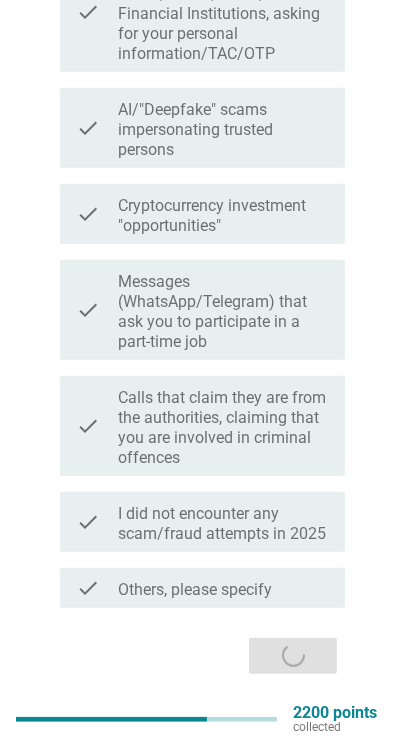 scroll, scrollTop: 0, scrollLeft: 0, axis: both 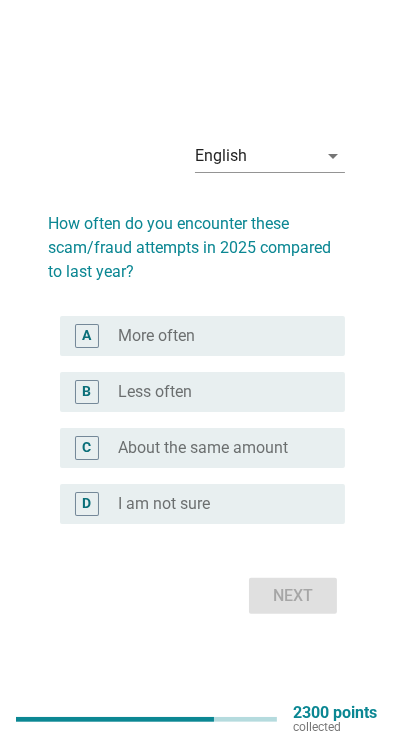 click on "A" at bounding box center (97, 336) 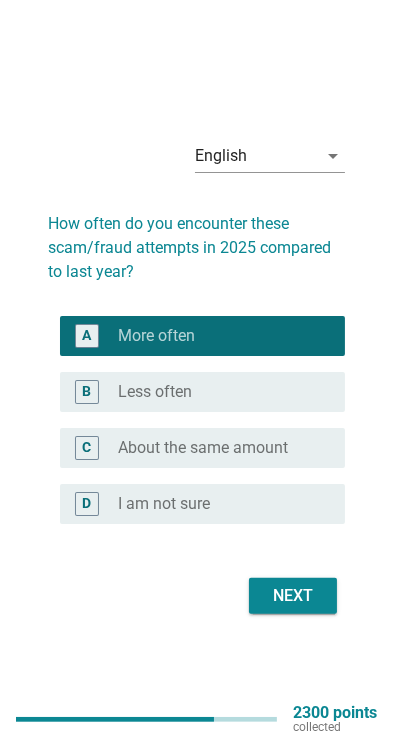 click on "Next" at bounding box center (293, 596) 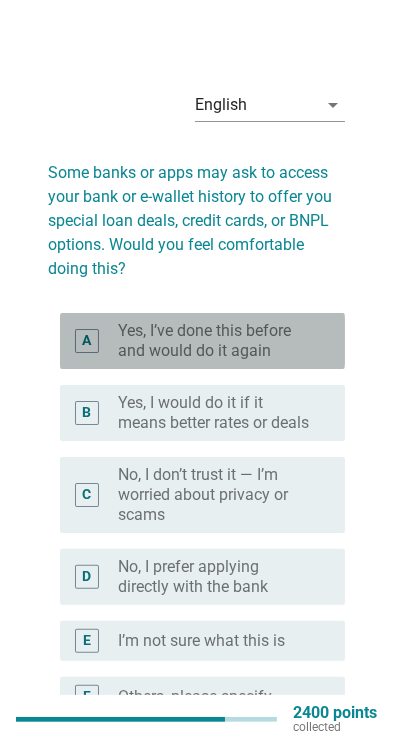 click on "A     radio_button_unchecked Yes, I’ve done this before and would do it again" at bounding box center [202, 341] 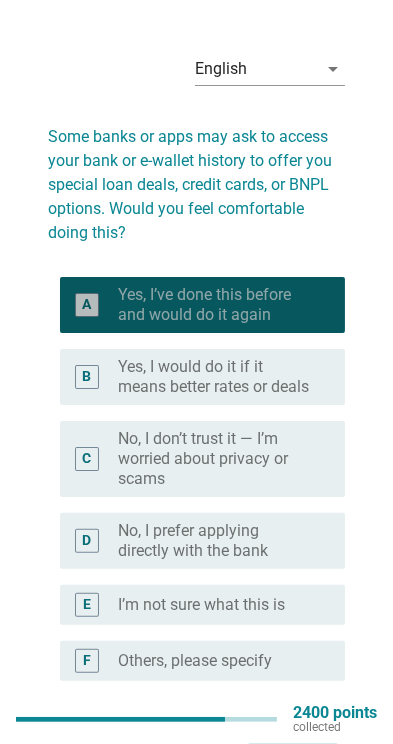 scroll, scrollTop: 134, scrollLeft: 0, axis: vertical 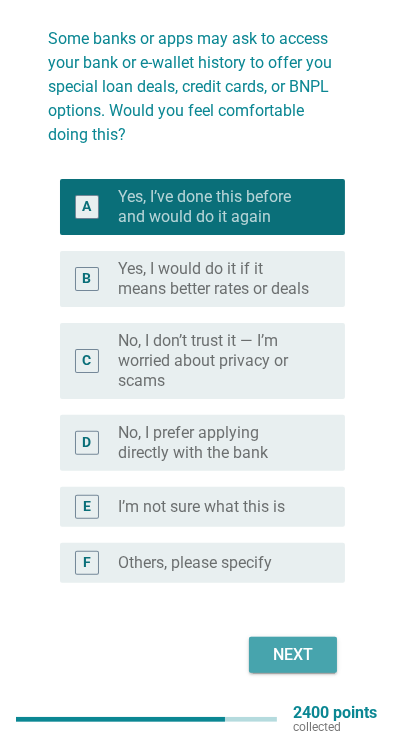 click on "Next" at bounding box center (293, 655) 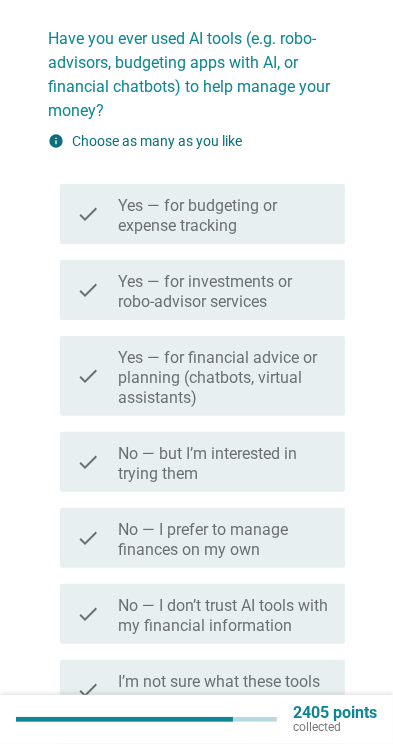 scroll, scrollTop: 0, scrollLeft: 0, axis: both 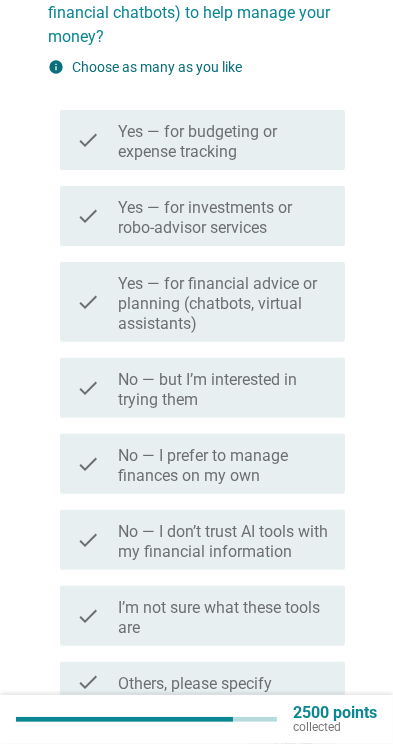 click on "check" at bounding box center (88, 140) 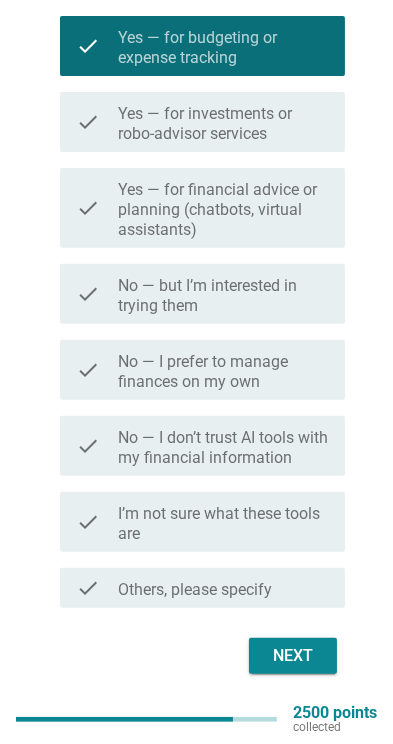 scroll, scrollTop: 302, scrollLeft: 0, axis: vertical 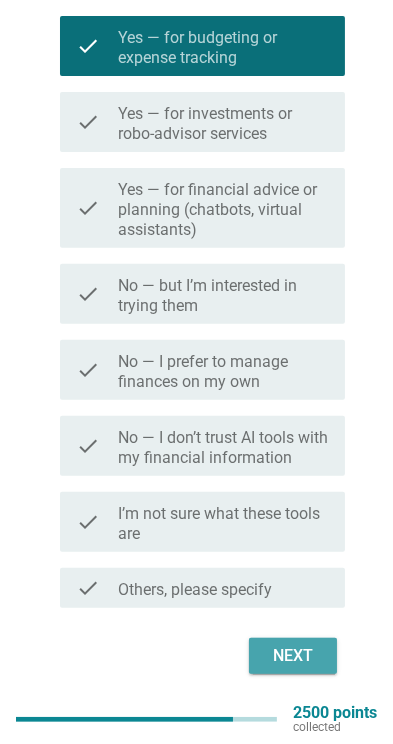click on "Next" at bounding box center (293, 656) 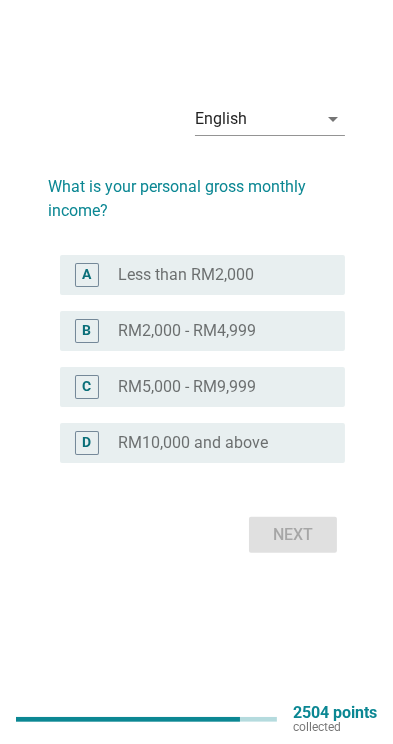 scroll, scrollTop: 0, scrollLeft: 0, axis: both 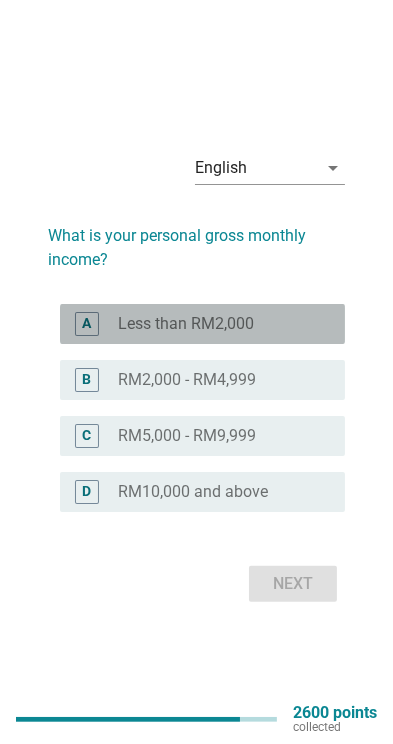 click on "A" at bounding box center [87, 324] 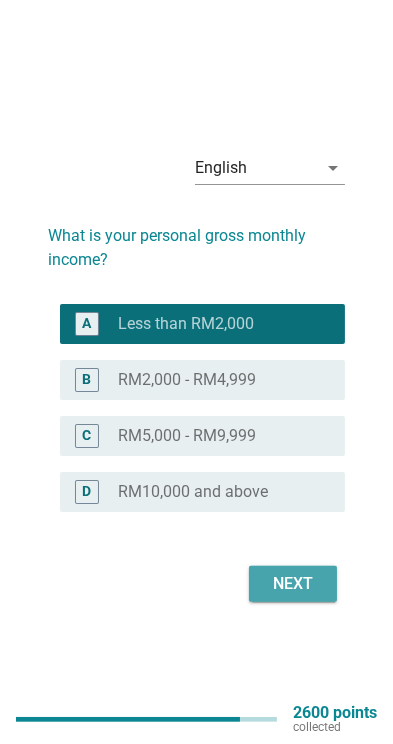 click on "Next" at bounding box center [293, 584] 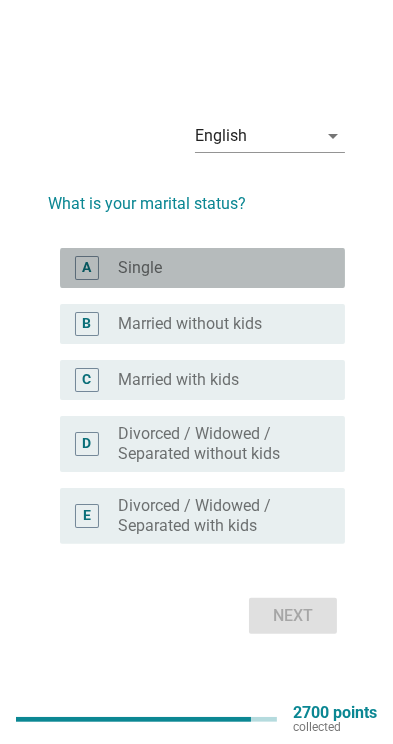 click on "A" at bounding box center (87, 268) 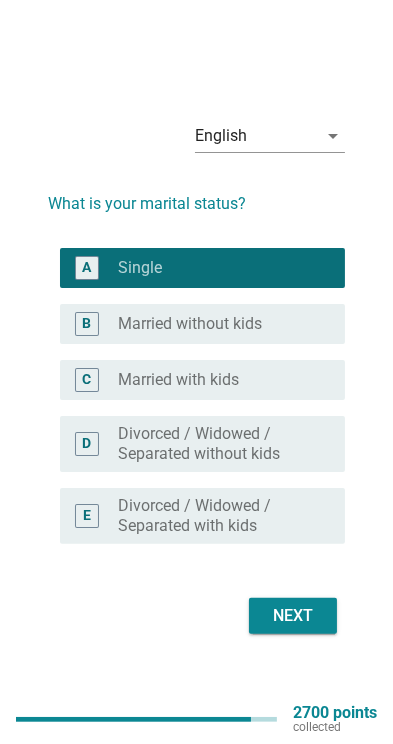 click on "Next" at bounding box center [293, 616] 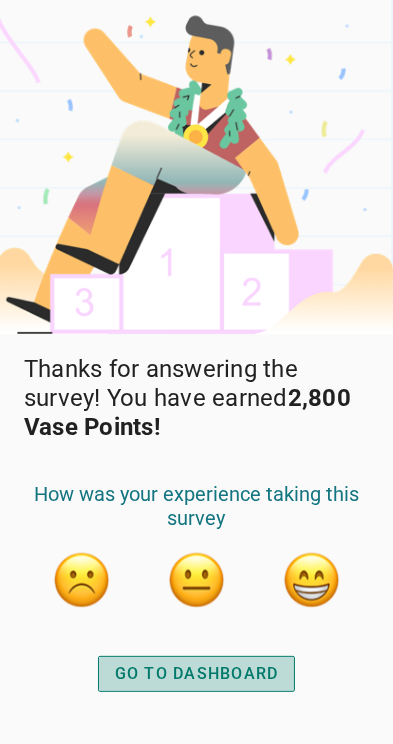 click on "GO TO DASHBOARD" at bounding box center [197, 674] 